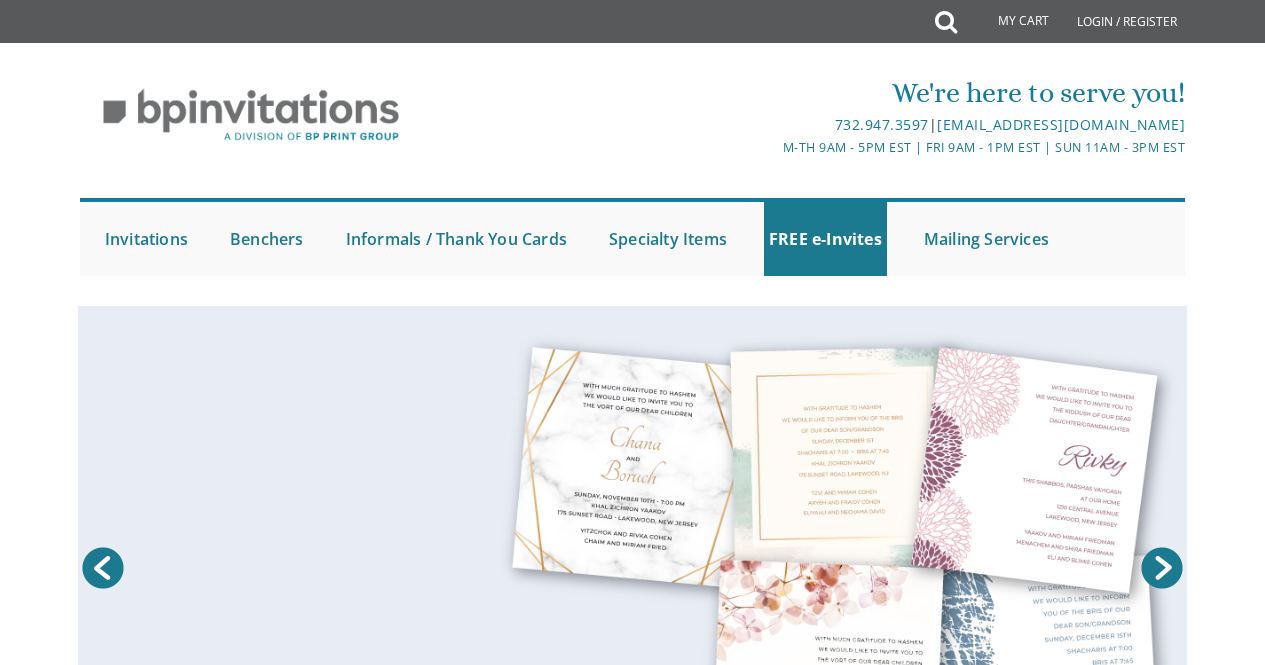 scroll, scrollTop: 0, scrollLeft: 0, axis: both 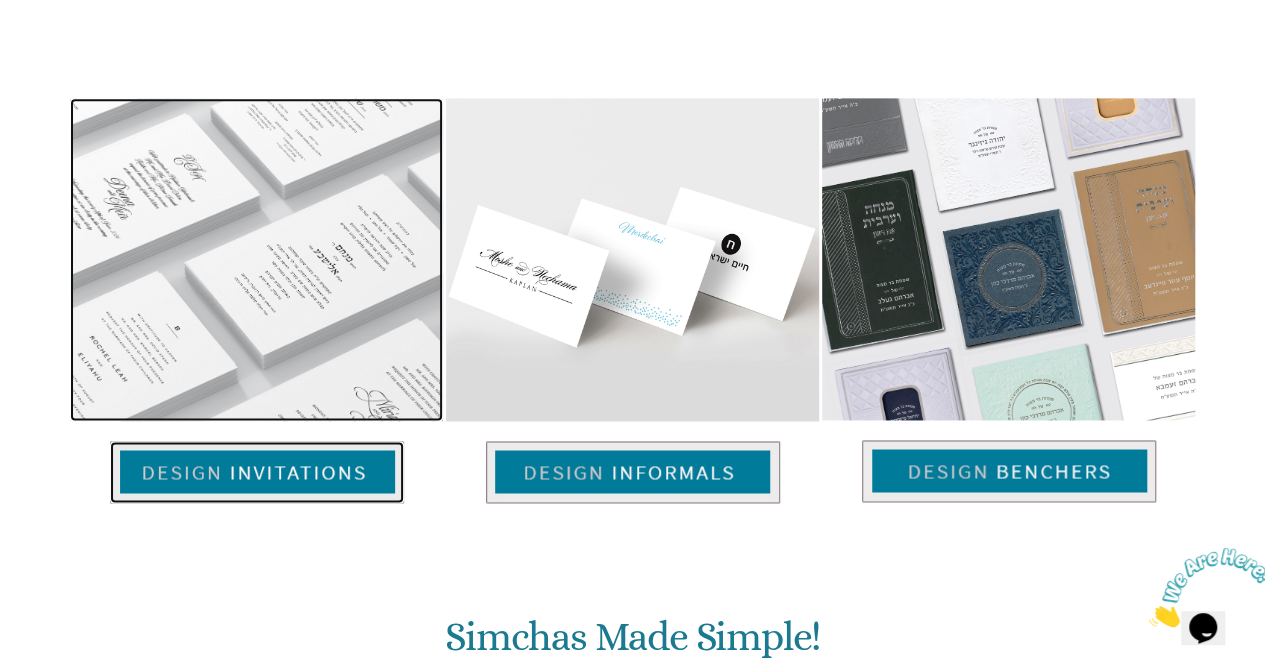 click at bounding box center (257, 472) 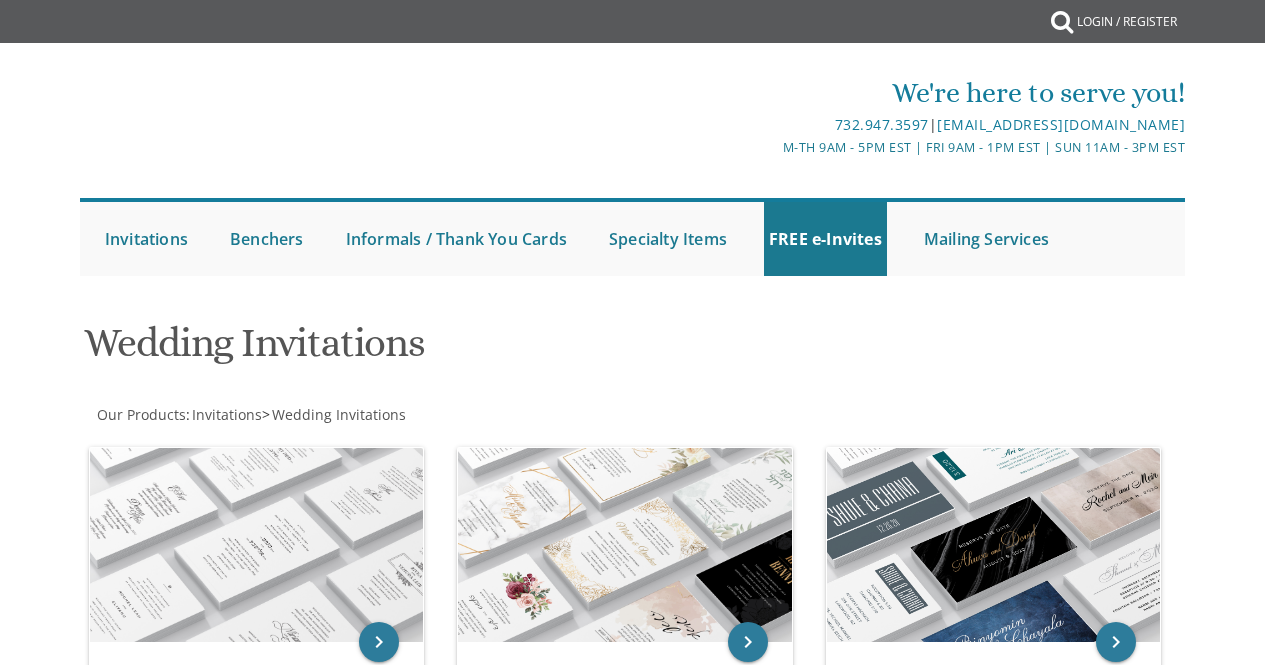 scroll, scrollTop: 0, scrollLeft: 0, axis: both 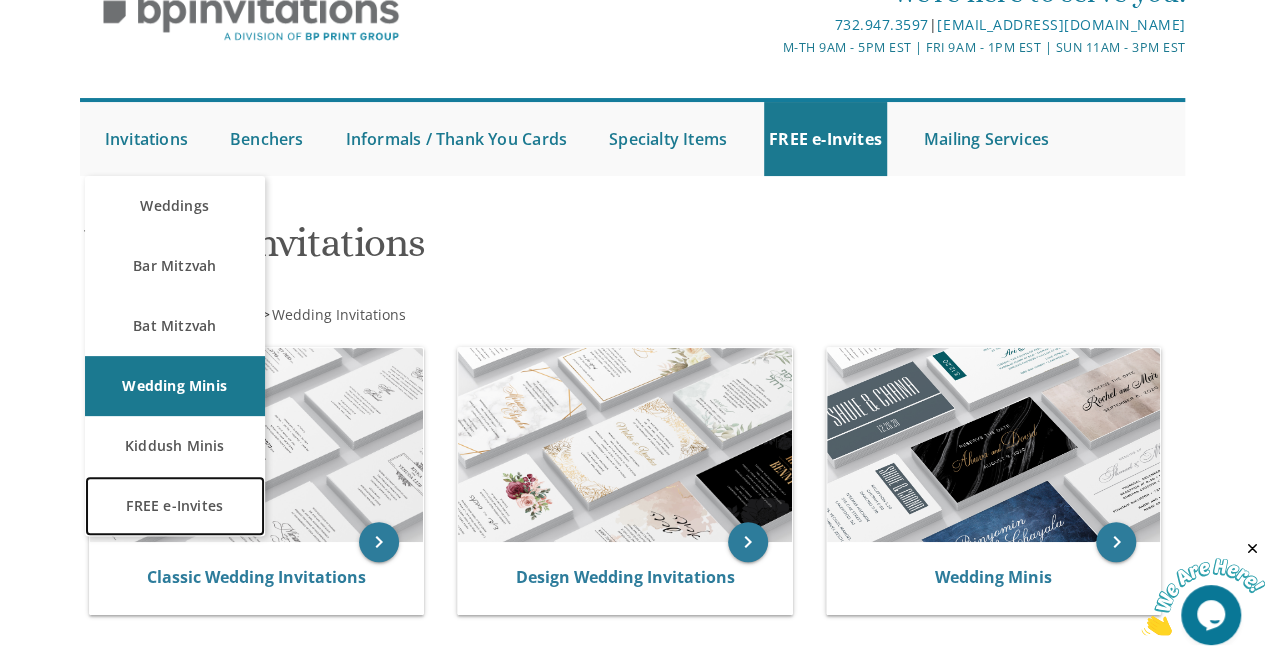 click on "FREE e-Invites" at bounding box center (175, 506) 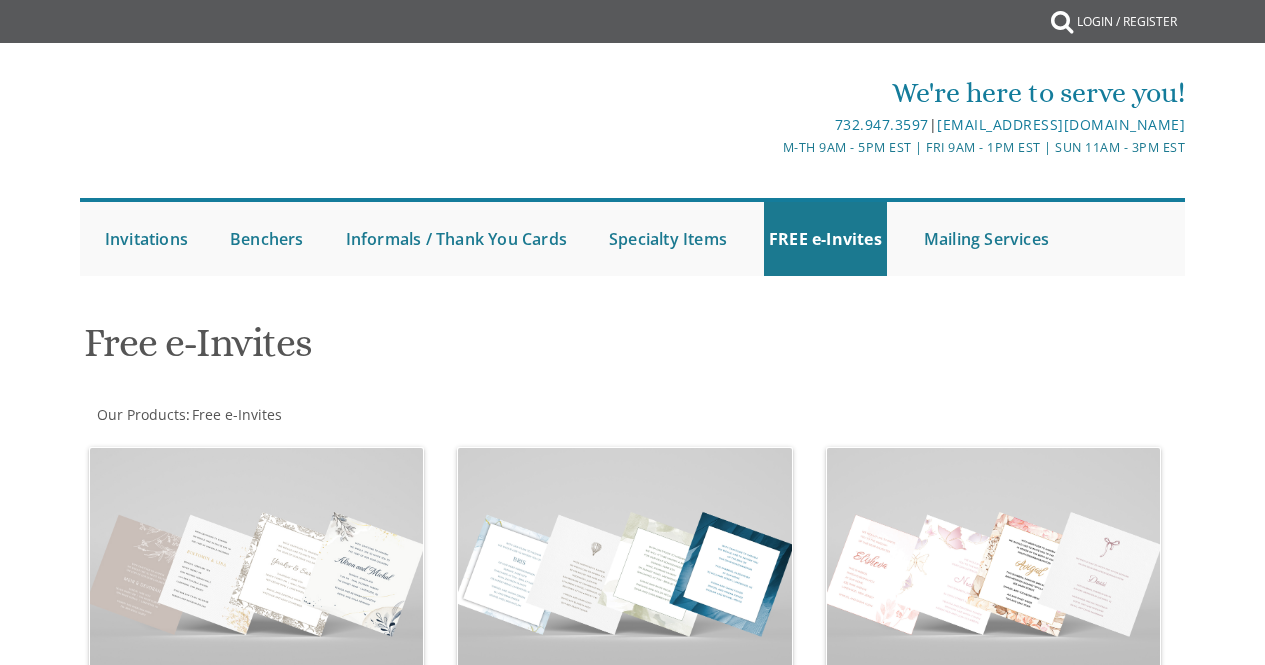 scroll, scrollTop: 0, scrollLeft: 0, axis: both 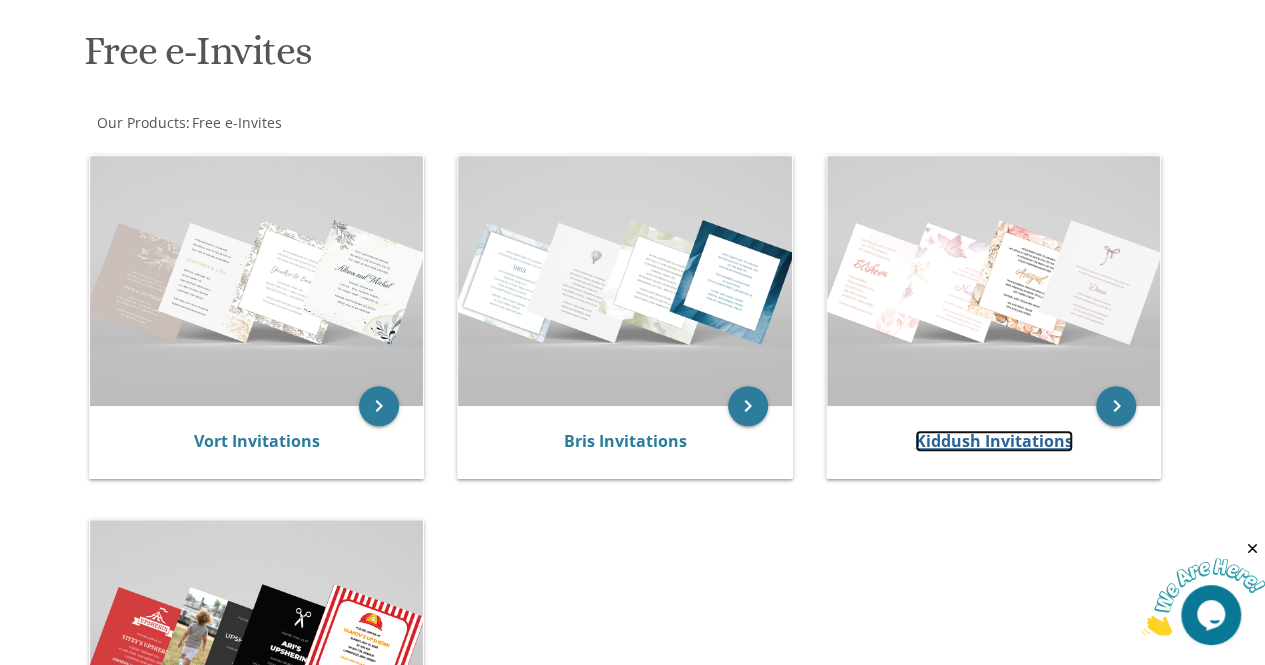 click on "Kiddush Invitations" at bounding box center (994, 441) 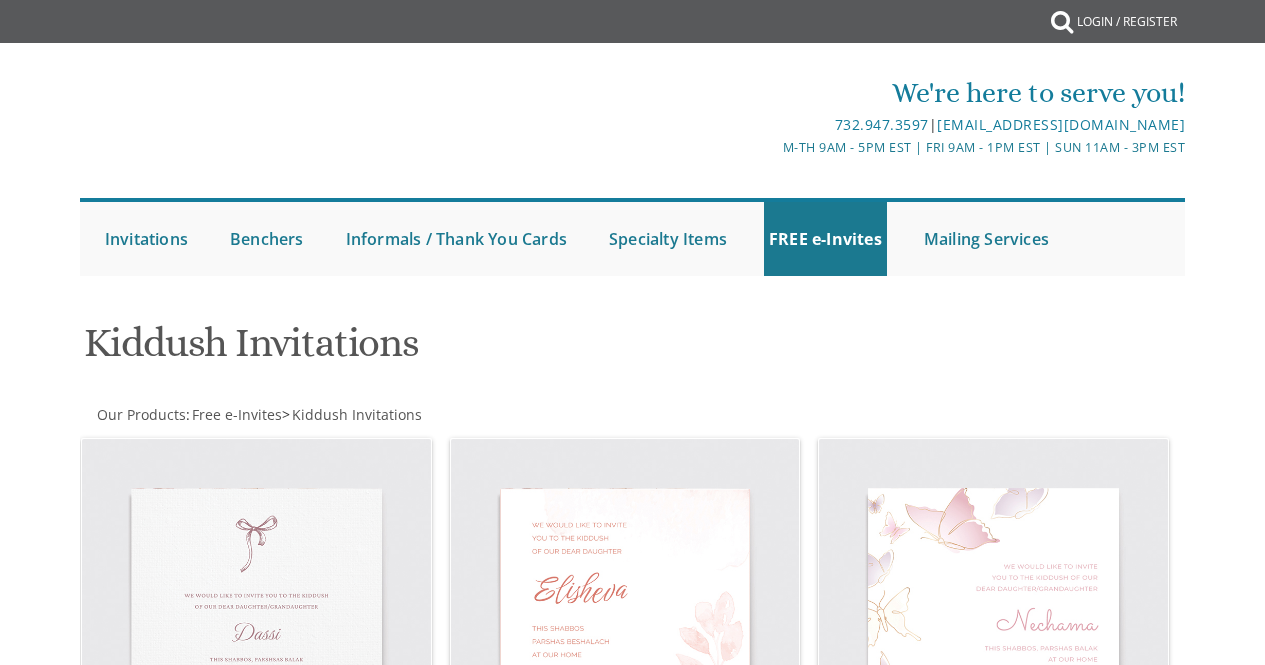 scroll, scrollTop: 0, scrollLeft: 0, axis: both 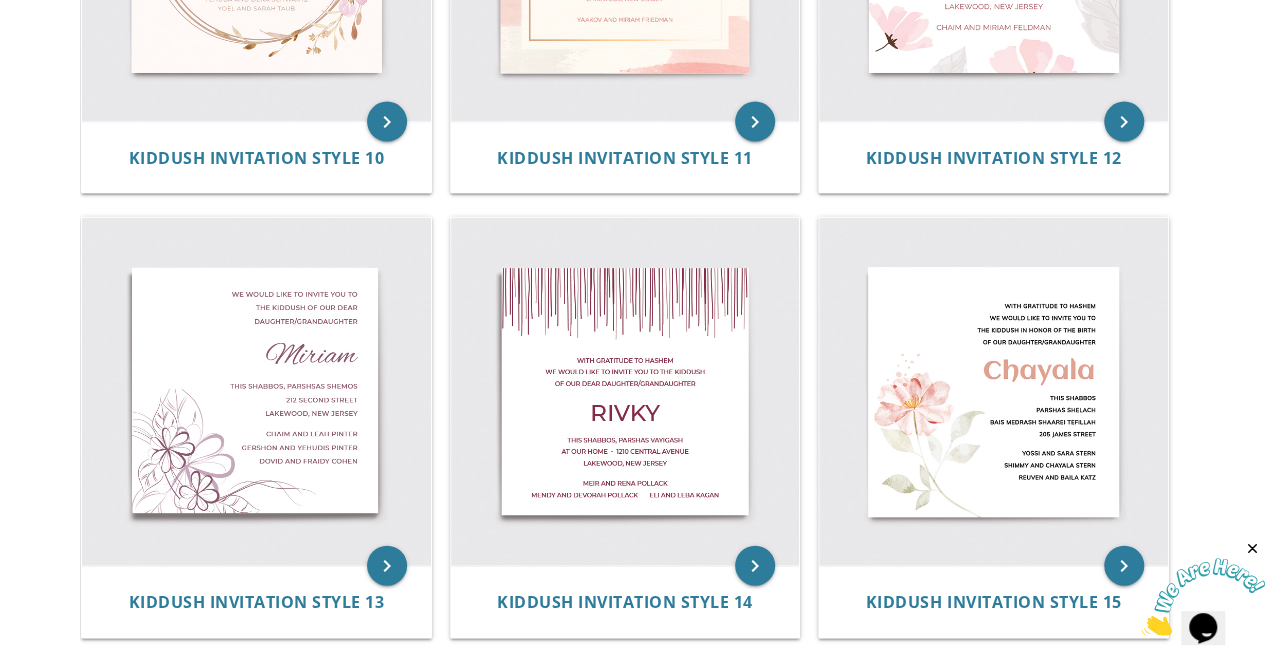 click at bounding box center (625, 392) 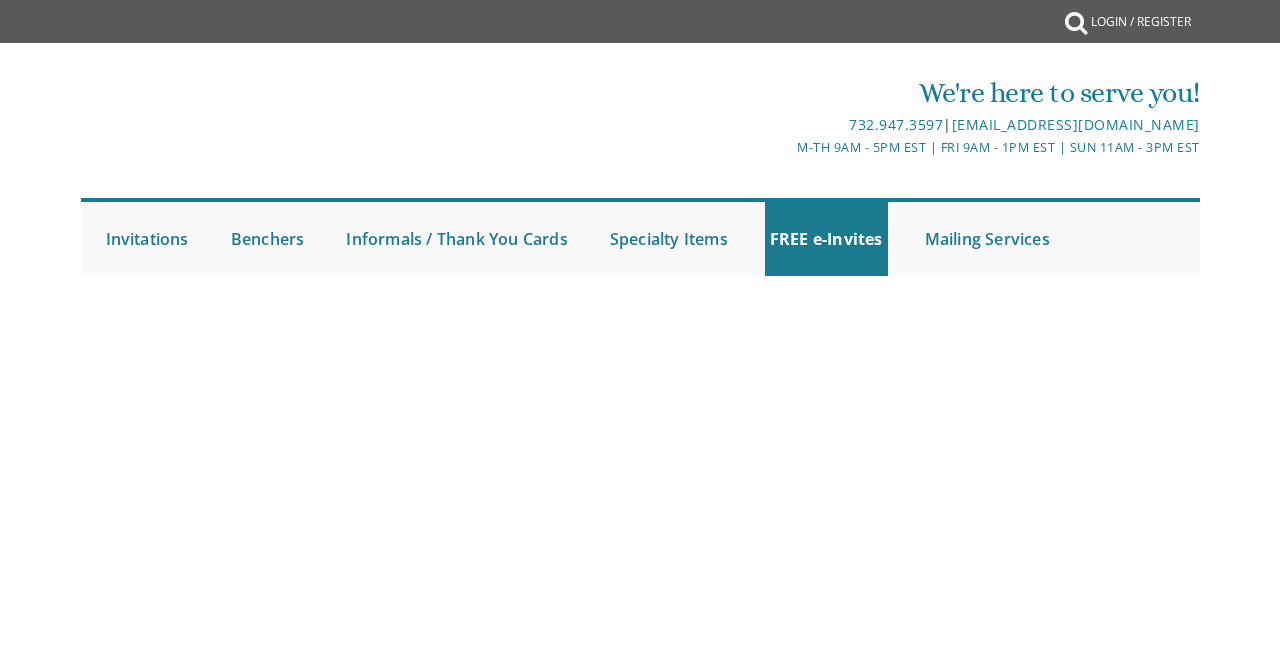 scroll, scrollTop: 0, scrollLeft: 0, axis: both 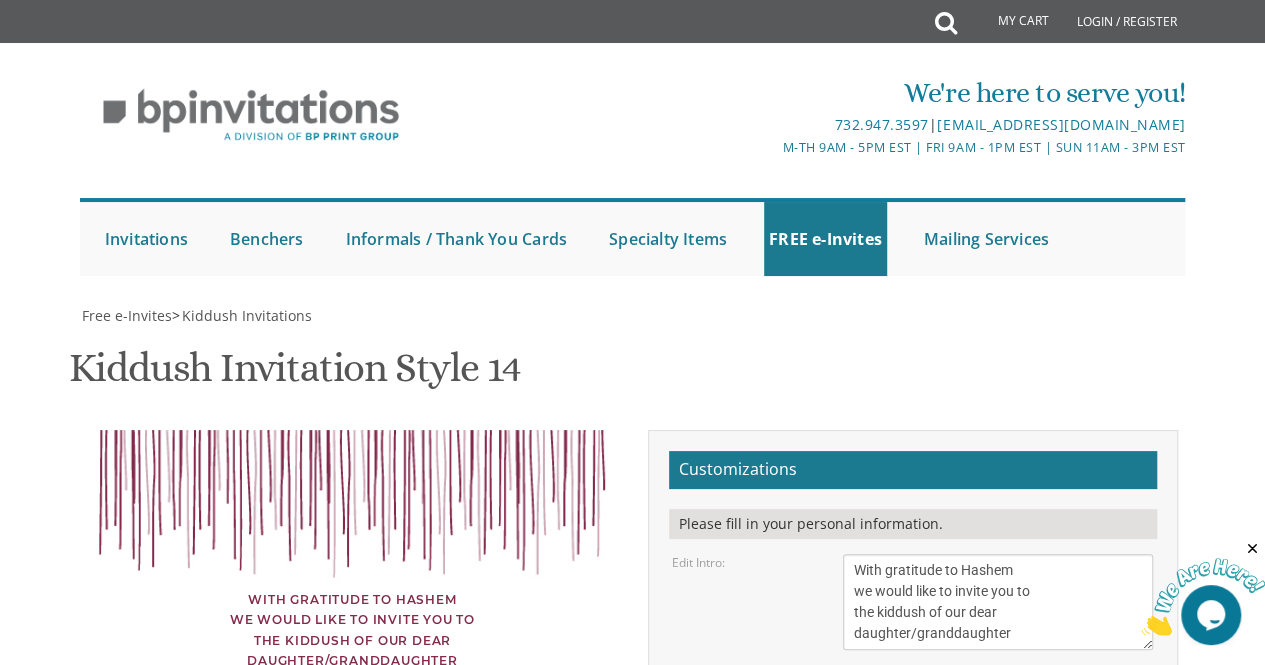 click on "With gratitude to Hashem
we would like to invite you to
the kiddush of our dear
daughter/granddaughter" at bounding box center (352, 631) 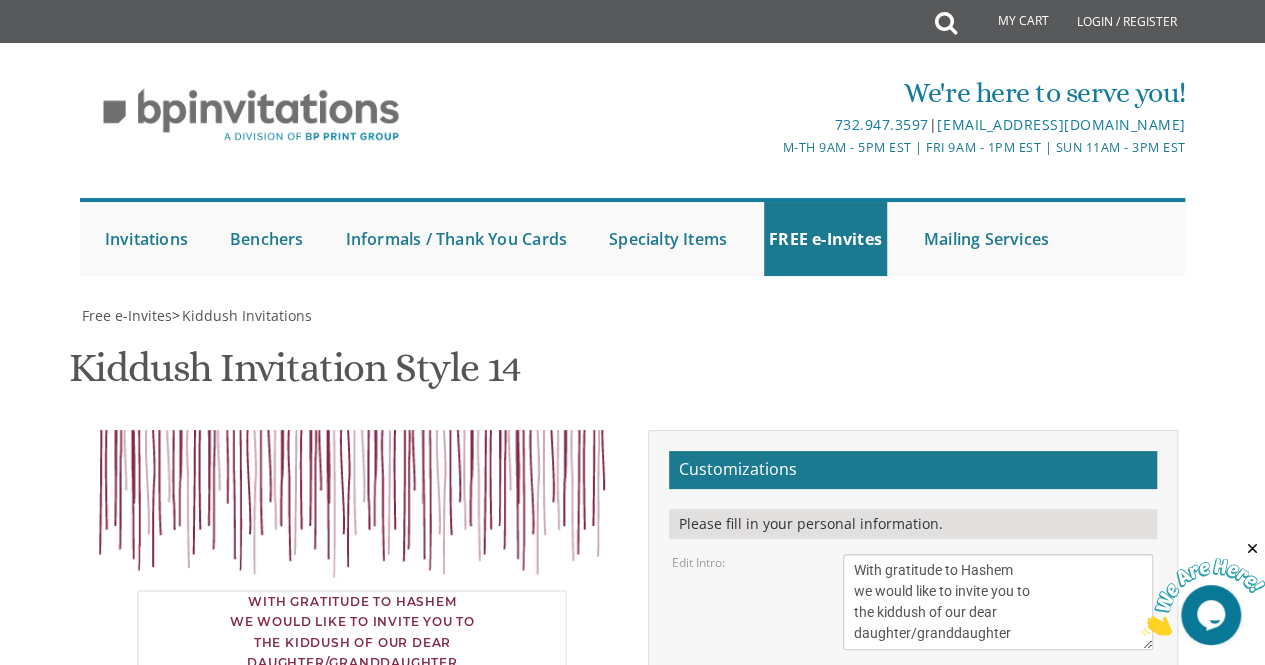 drag, startPoint x: 868, startPoint y: 387, endPoint x: 852, endPoint y: 365, distance: 27.202942 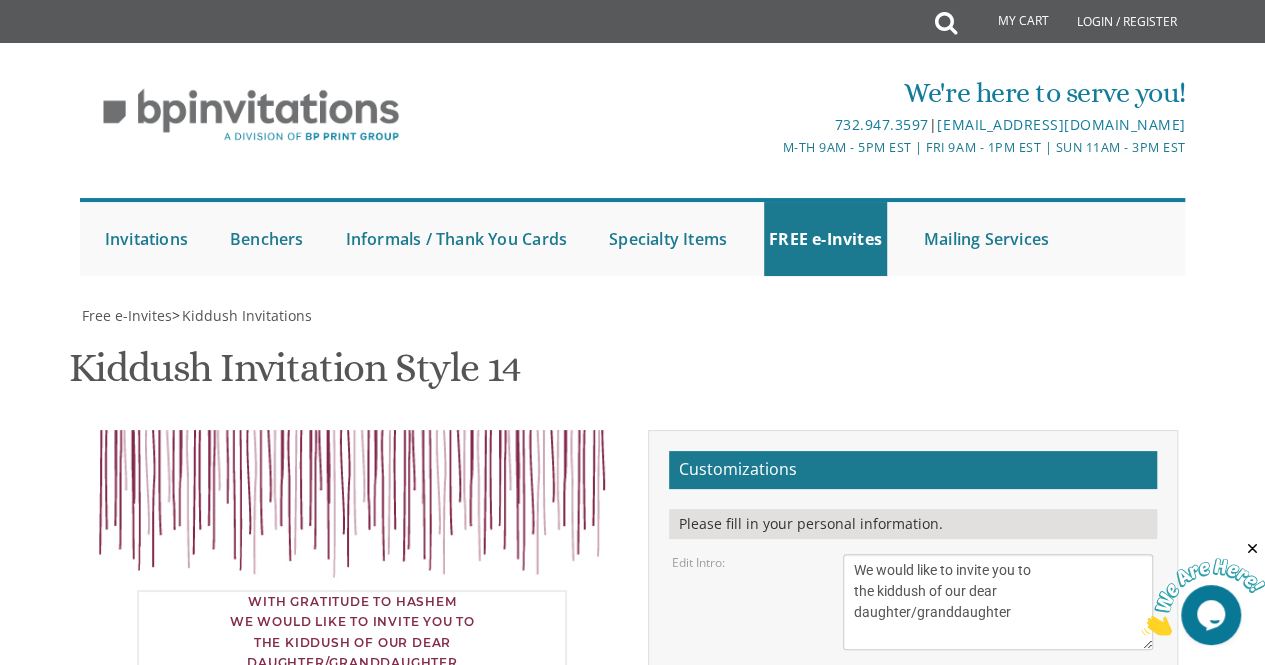 drag, startPoint x: 1022, startPoint y: 405, endPoint x: 879, endPoint y: 393, distance: 143.50261 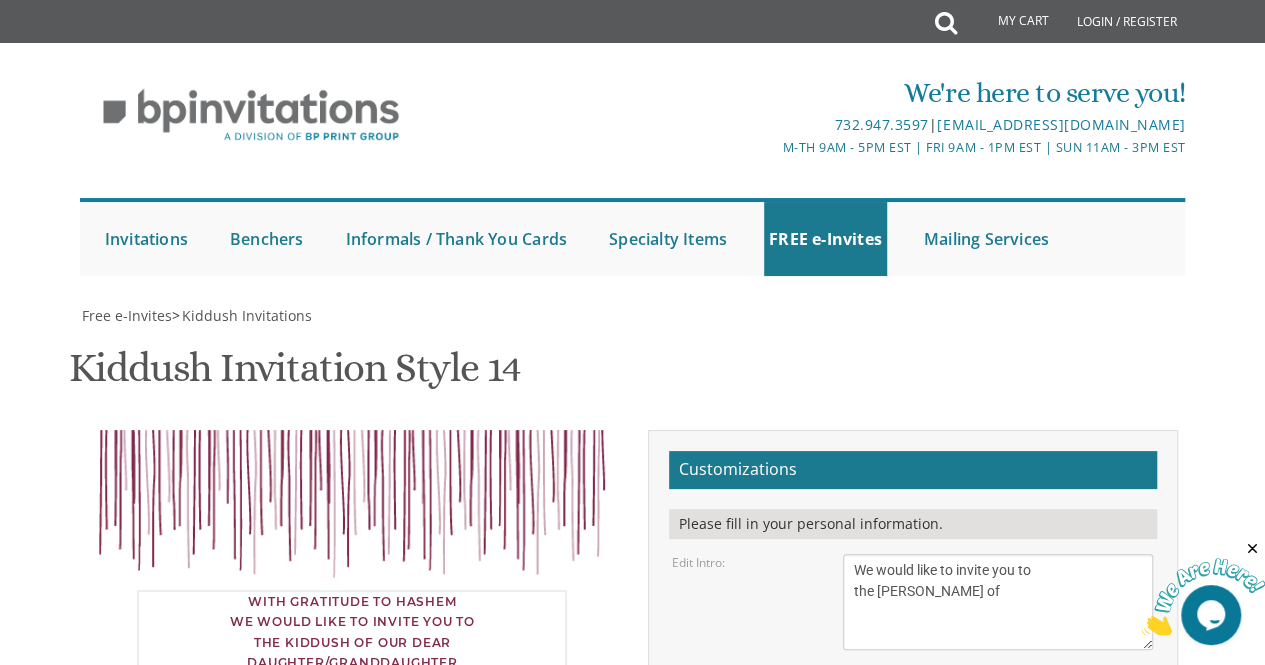 type on "We would like to invite you to
the [PERSON_NAME] of" 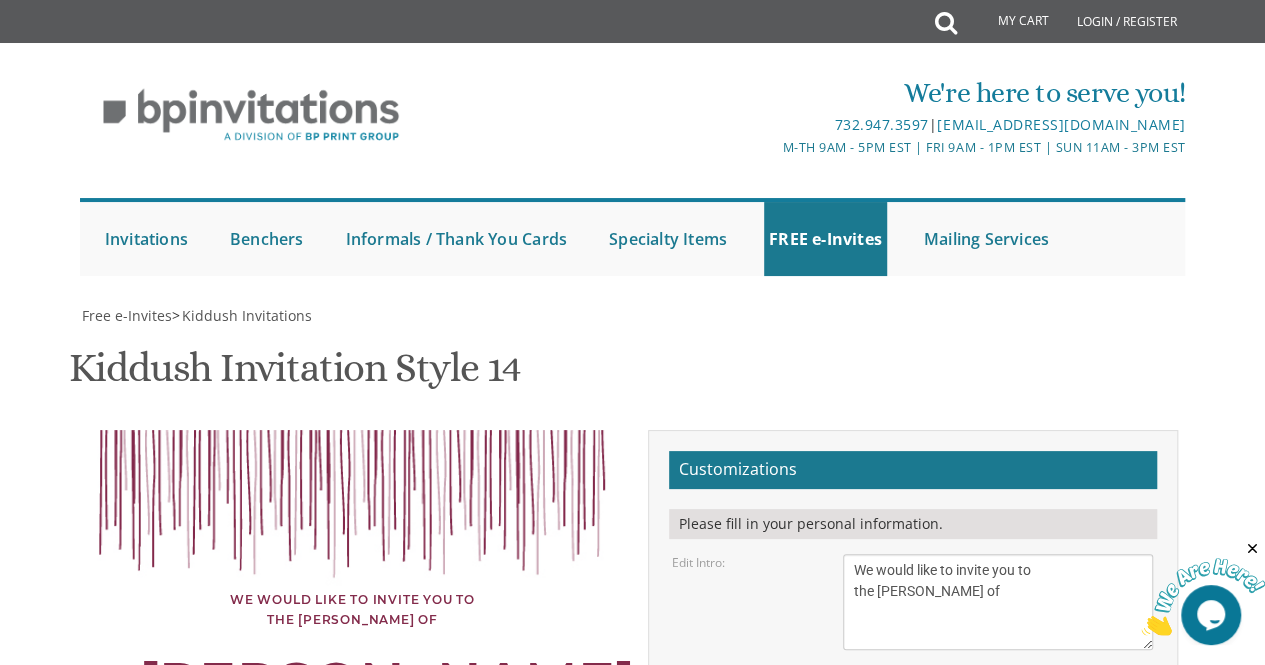 scroll, scrollTop: 400, scrollLeft: 0, axis: vertical 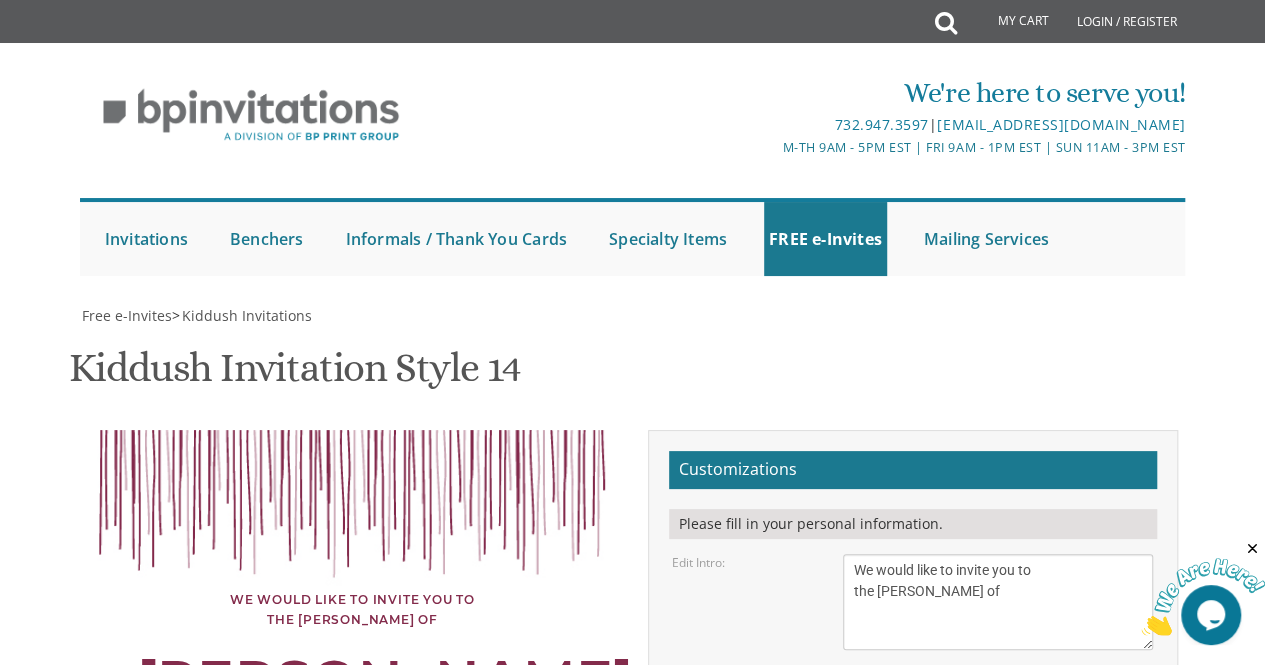drag, startPoint x: 1050, startPoint y: 395, endPoint x: 832, endPoint y: 395, distance: 218 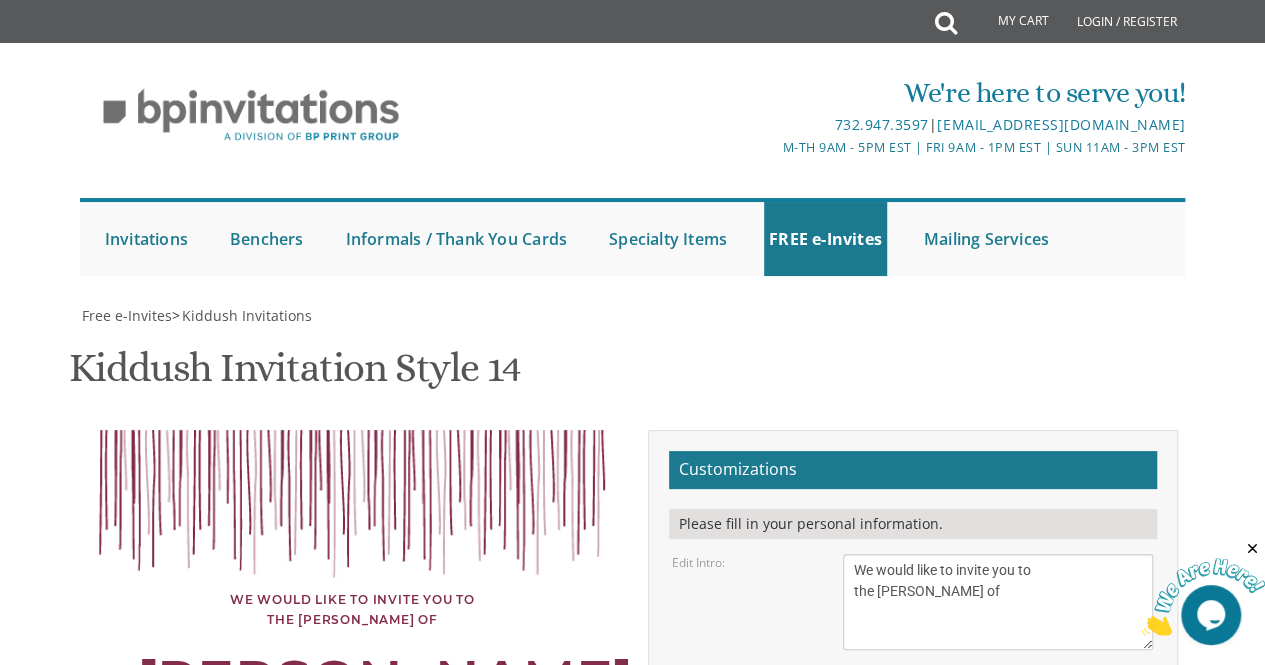 click on "Meir and [PERSON_NAME]" at bounding box center [998, 909] 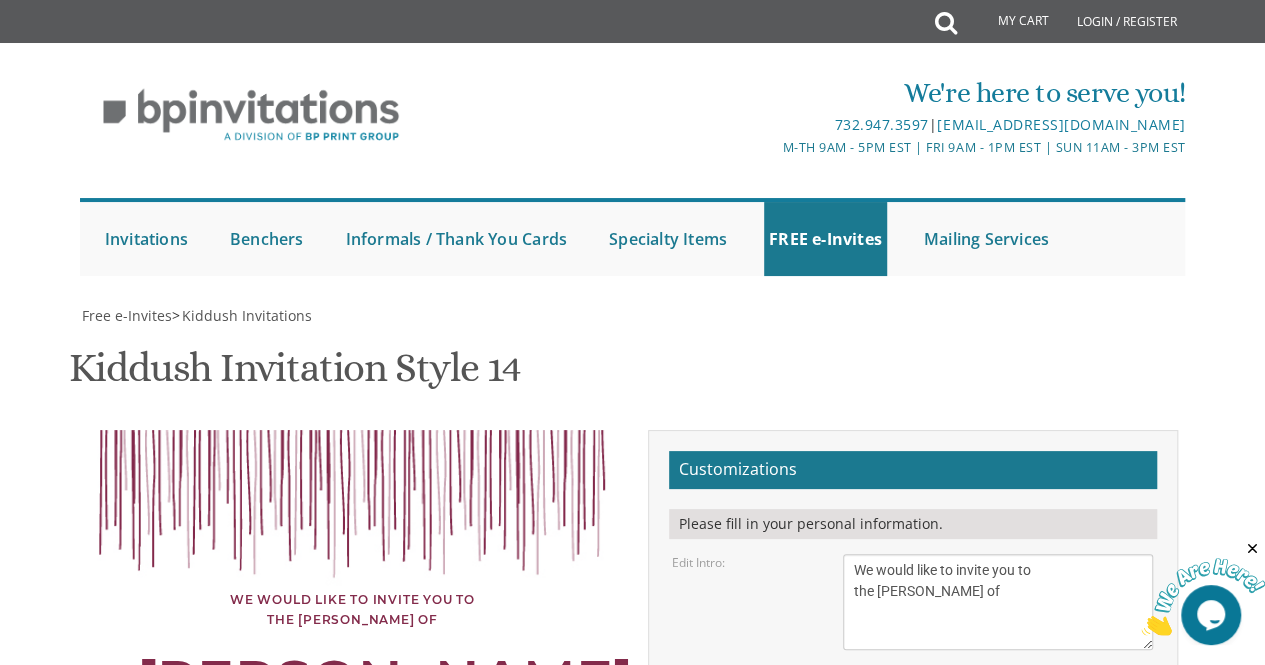 click on "Meir and [PERSON_NAME]" at bounding box center (998, 909) 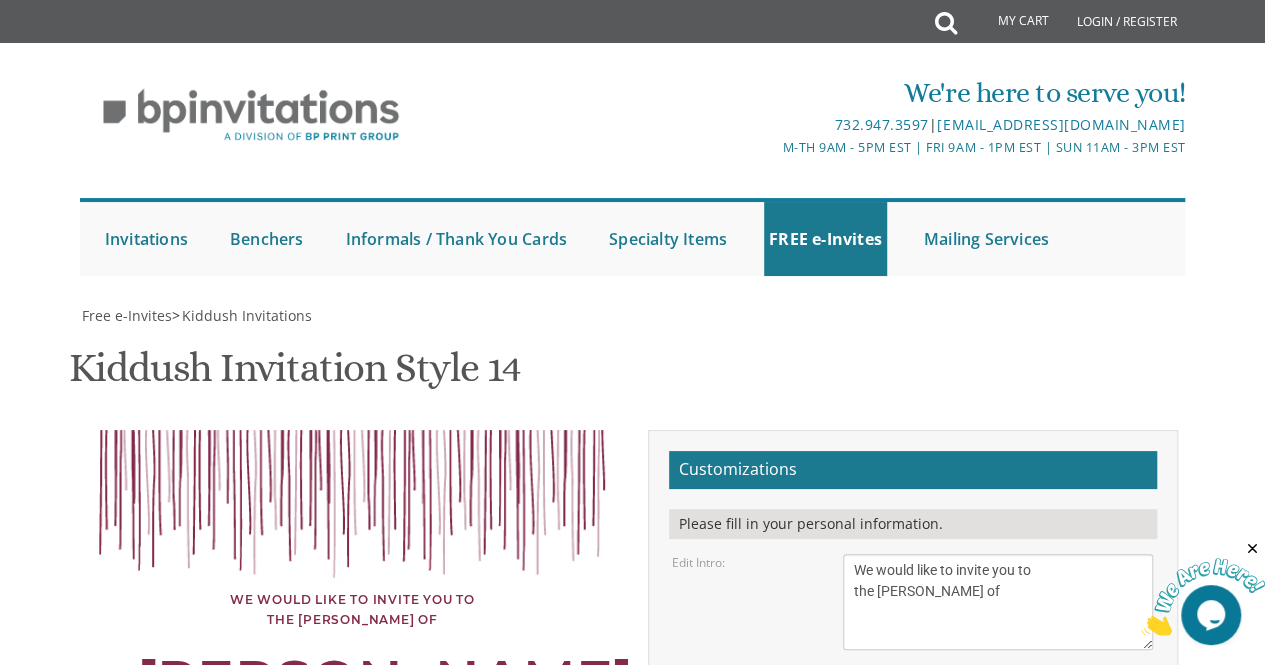 type on "Looking forward!" 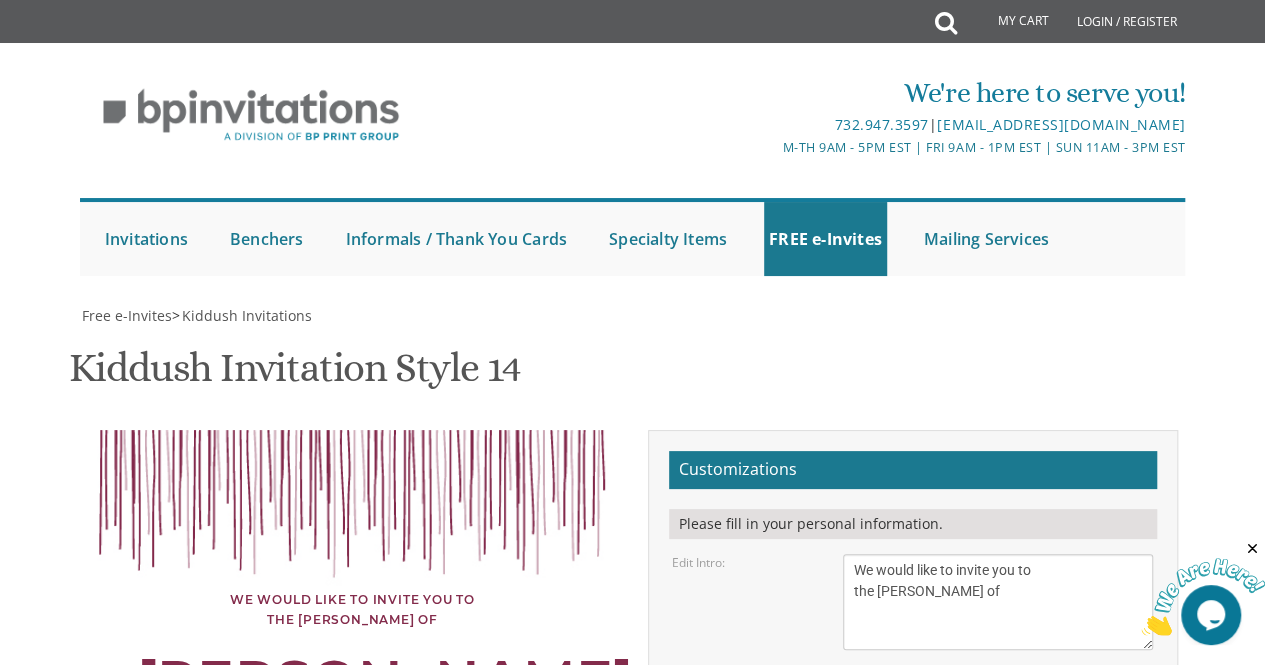 click on "[PERSON_NAME] and [PERSON_NAME]" at bounding box center [998, 1015] 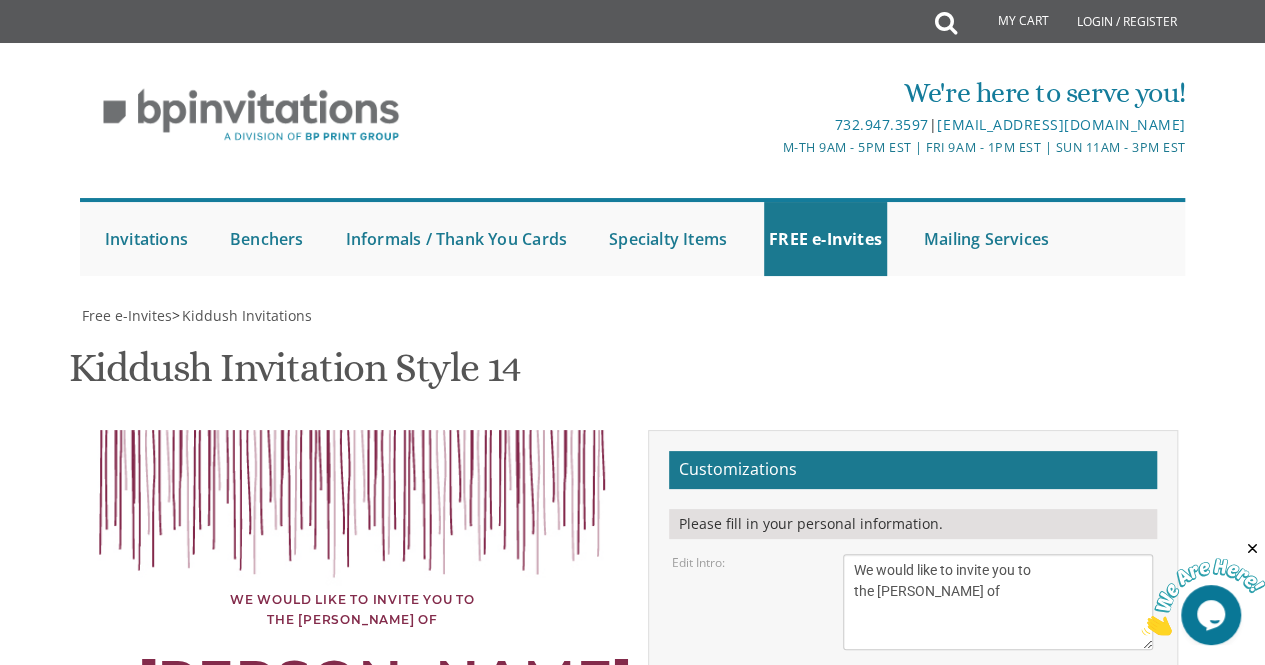 click on "[PERSON_NAME] and [PERSON_NAME]" at bounding box center (998, 962) 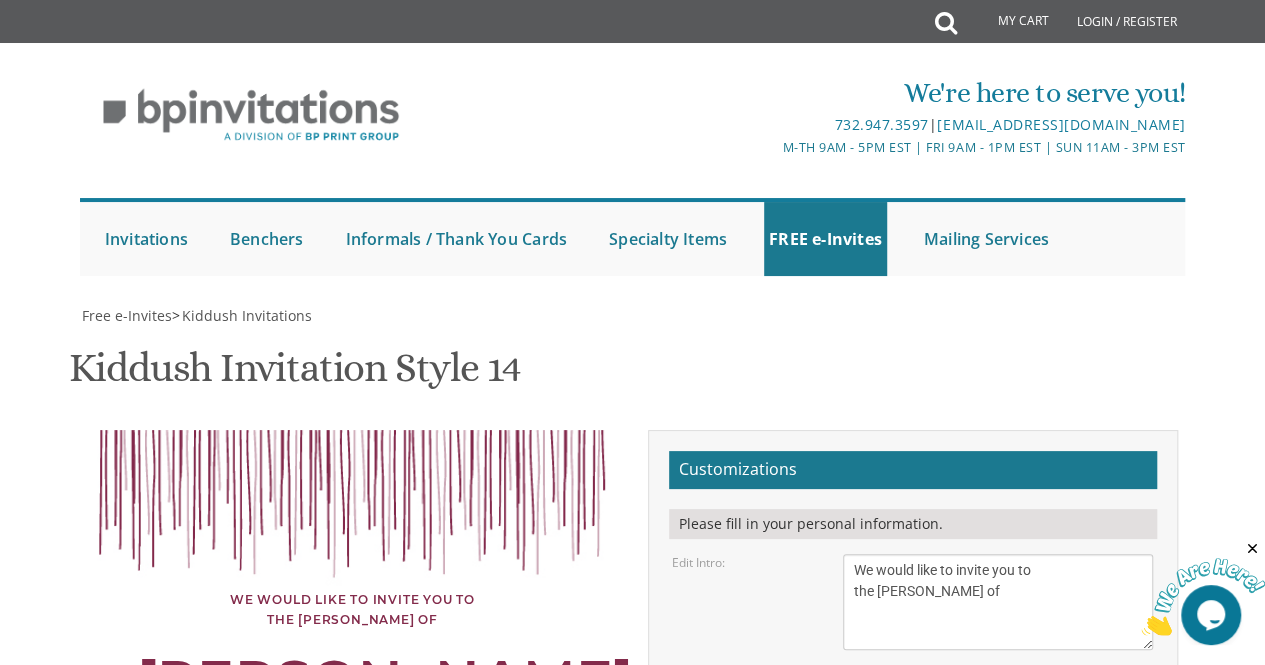click on "Meir and [PERSON_NAME]" at bounding box center [998, 909] 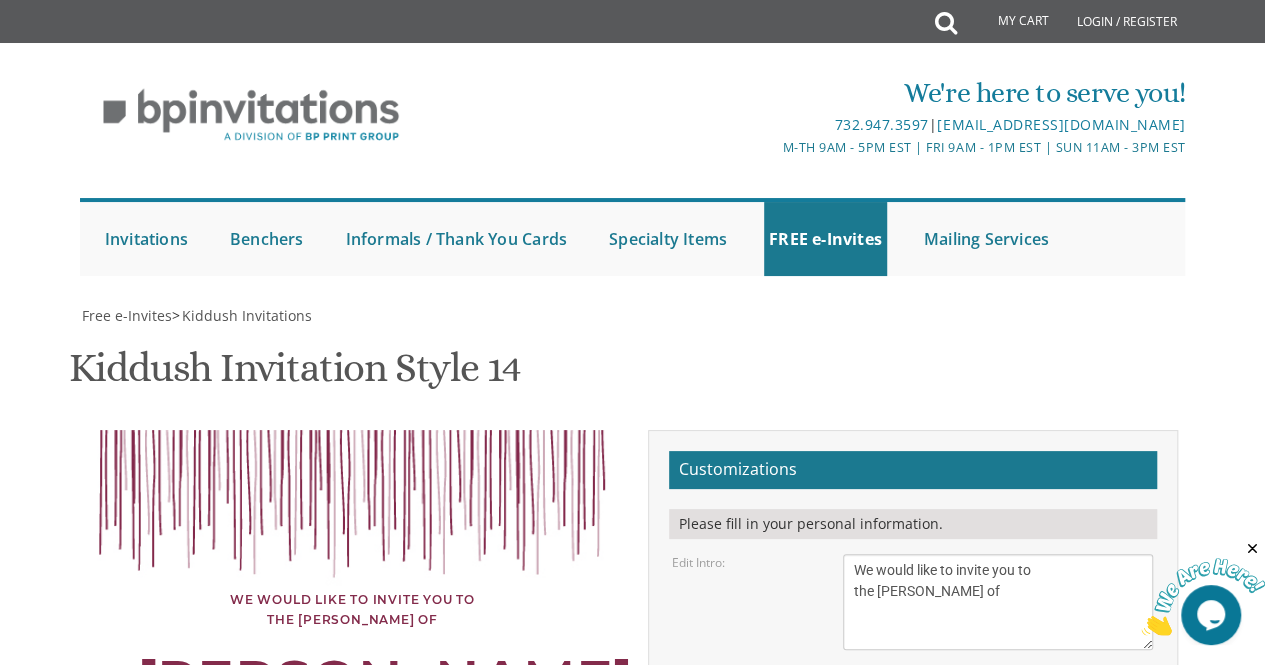 click on "[PERSON_NAME] and [PERSON_NAME]" at bounding box center [998, 962] 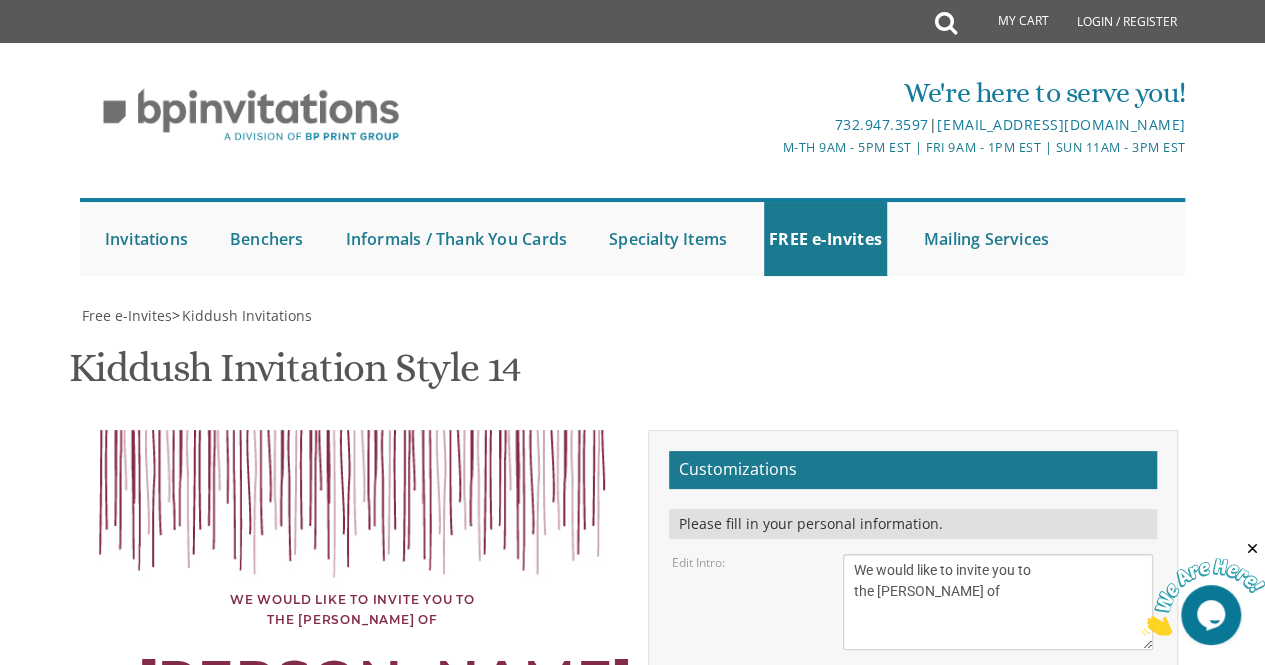 click on "Meir and [PERSON_NAME]" at bounding box center (998, 909) 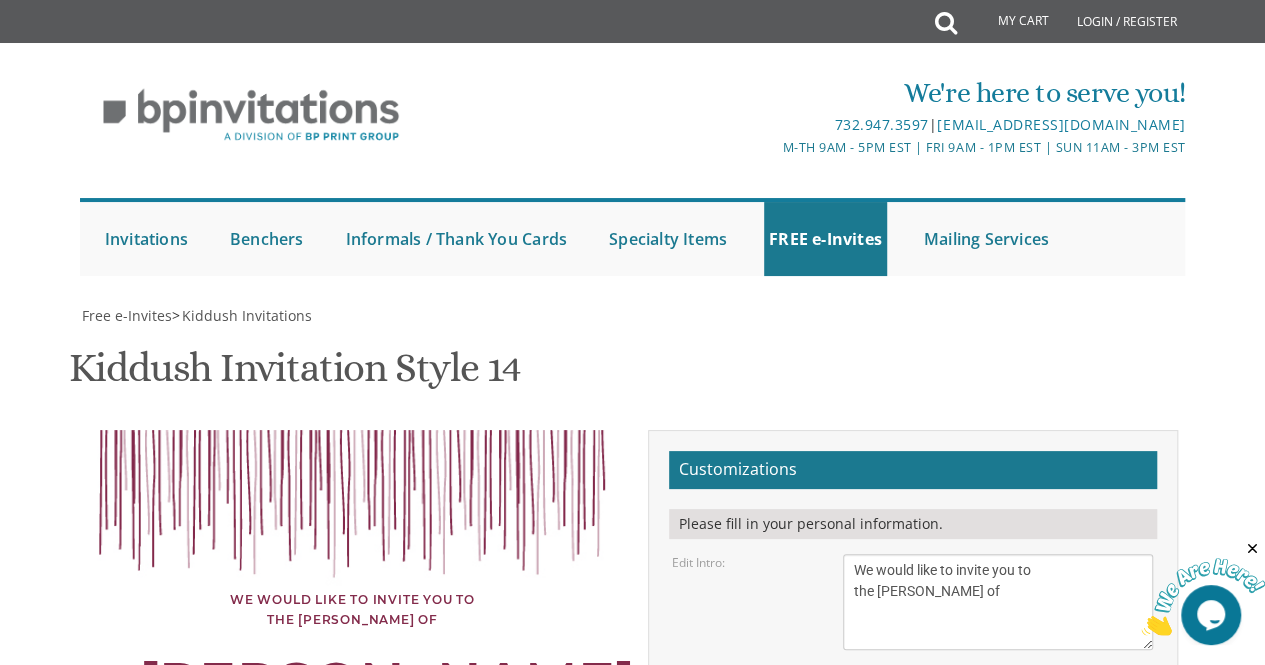 scroll, scrollTop: 14, scrollLeft: 0, axis: vertical 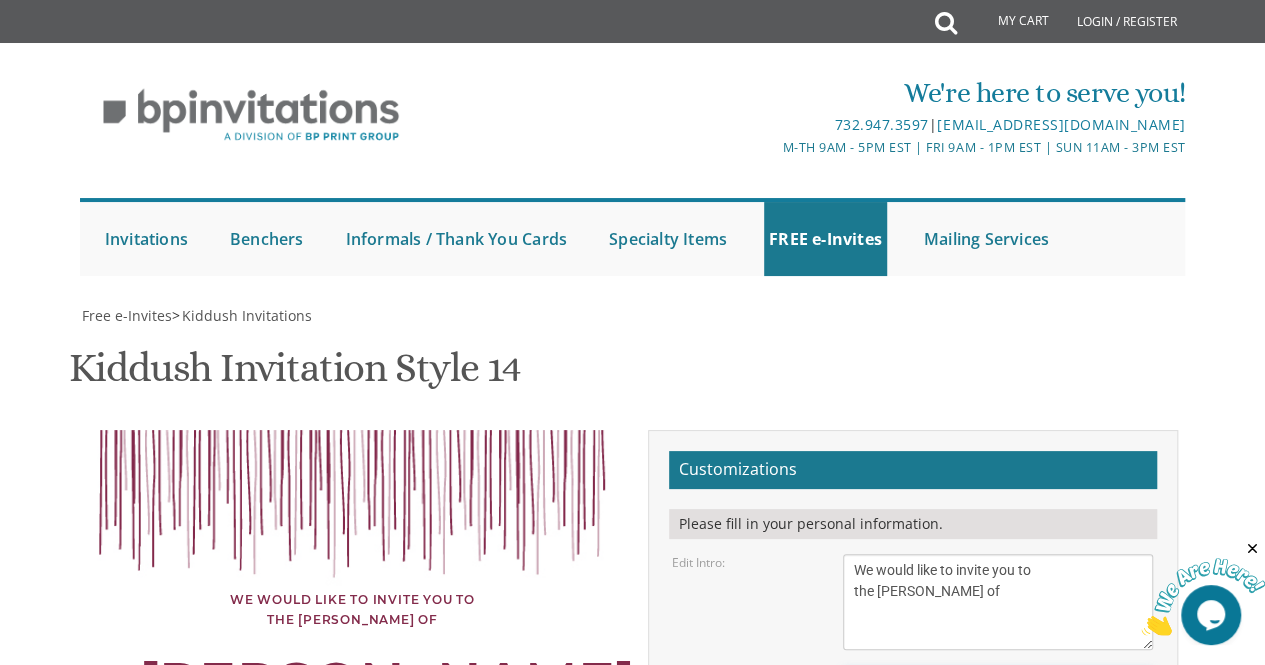 click on "40px 50px 60px 70px" at bounding box center (998, 687) 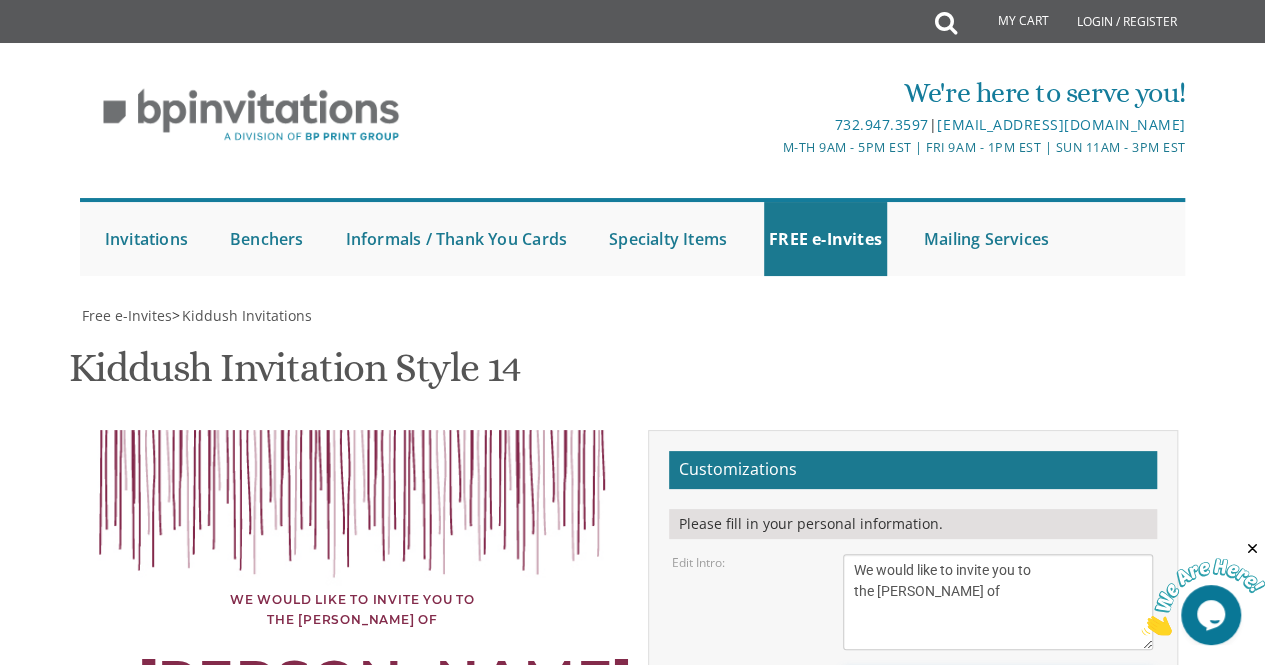 select on "40px" 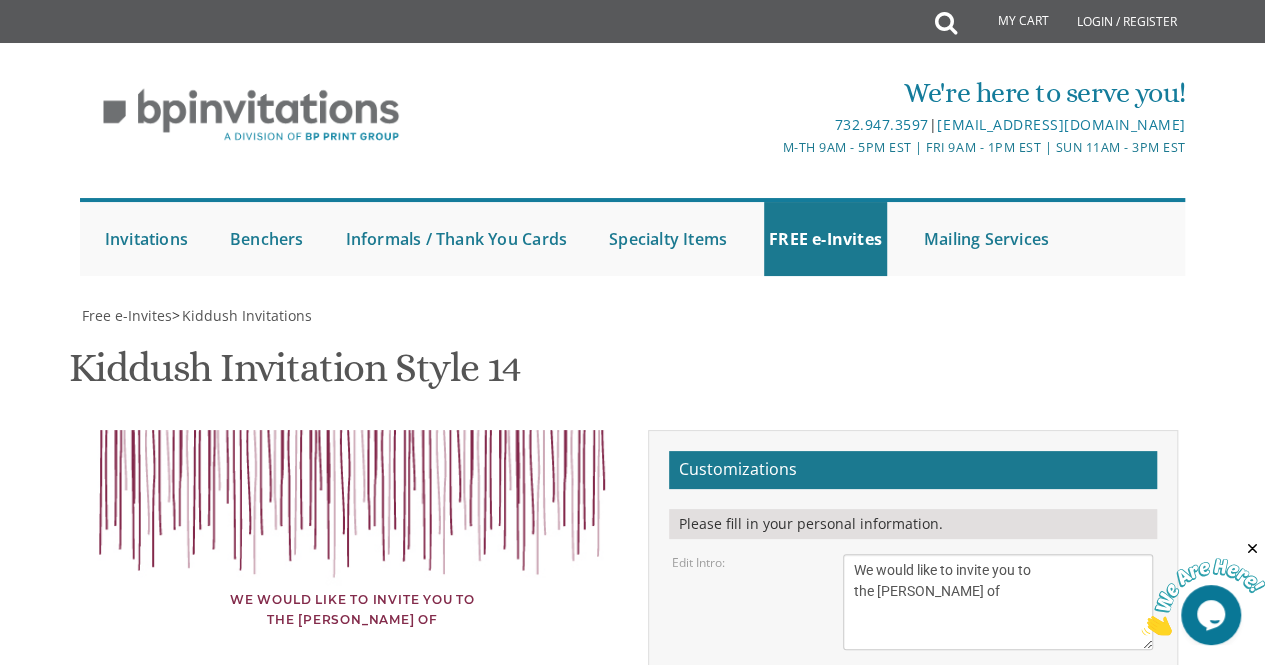 click on "[PERSON_NAME]" at bounding box center (998, 740) 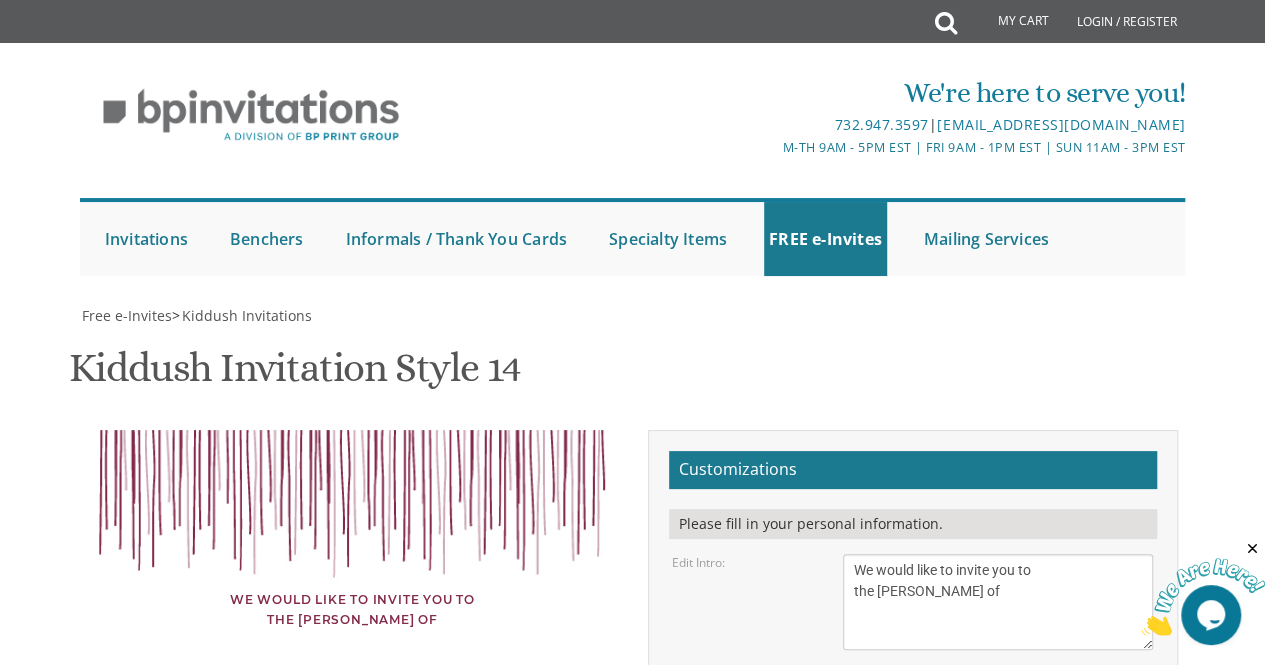 scroll, scrollTop: 0, scrollLeft: 0, axis: both 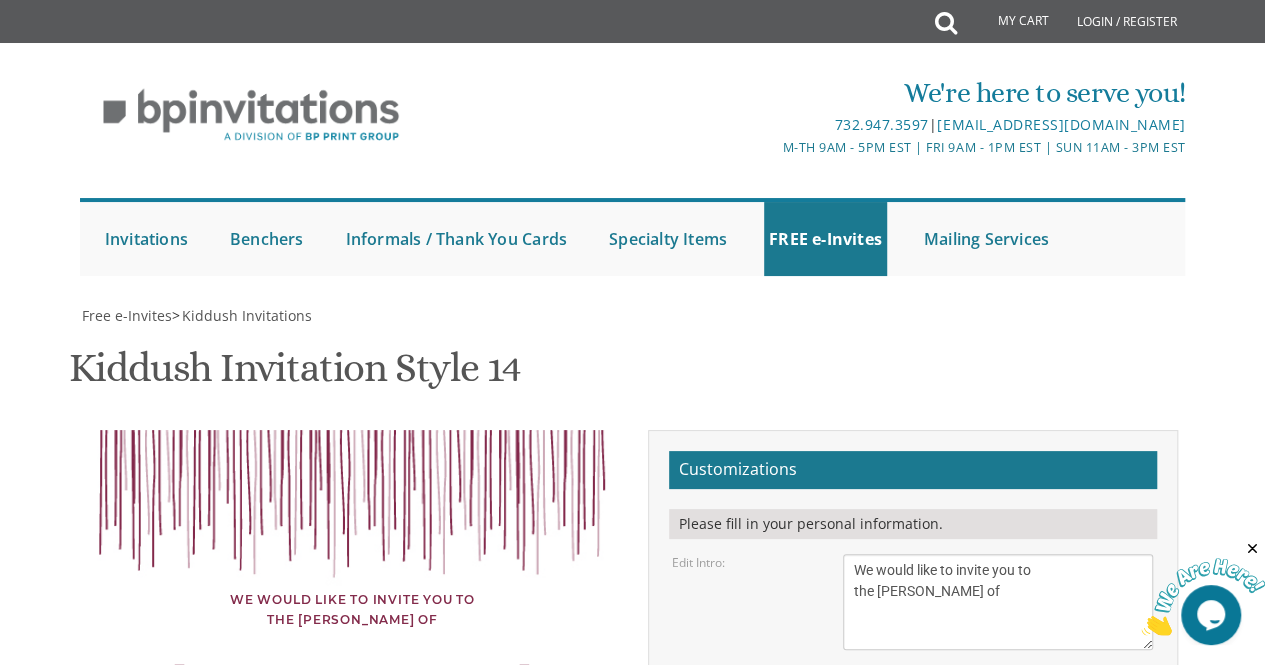 click on "We would like to invite you to
the [PERSON_NAME] of
[PERSON_NAME] and [PERSON_NAME]
Dessert Reception
[DATE]  9 PM
[GEOGRAPHIC_DATA]
[STREET_ADDRESS][US_STATE]
Looking forward!
[PERSON_NAME] Family" at bounding box center (352, 694) 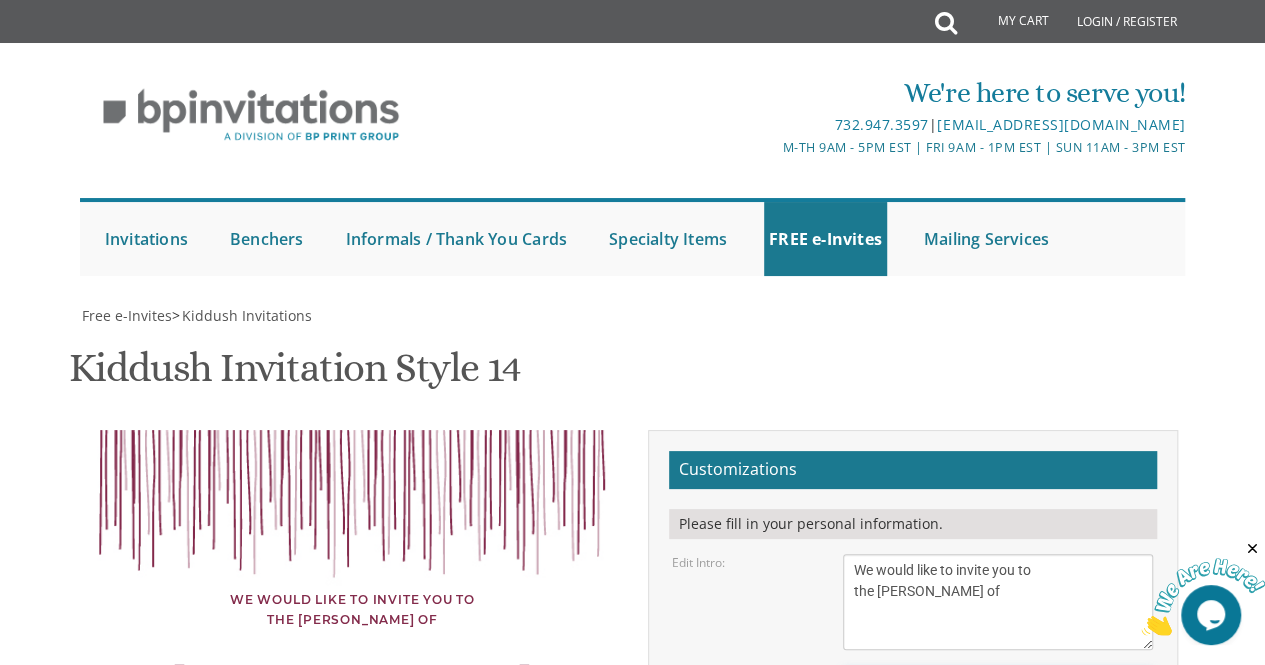 click on "40px 50px 60px 70px" at bounding box center (998, 687) 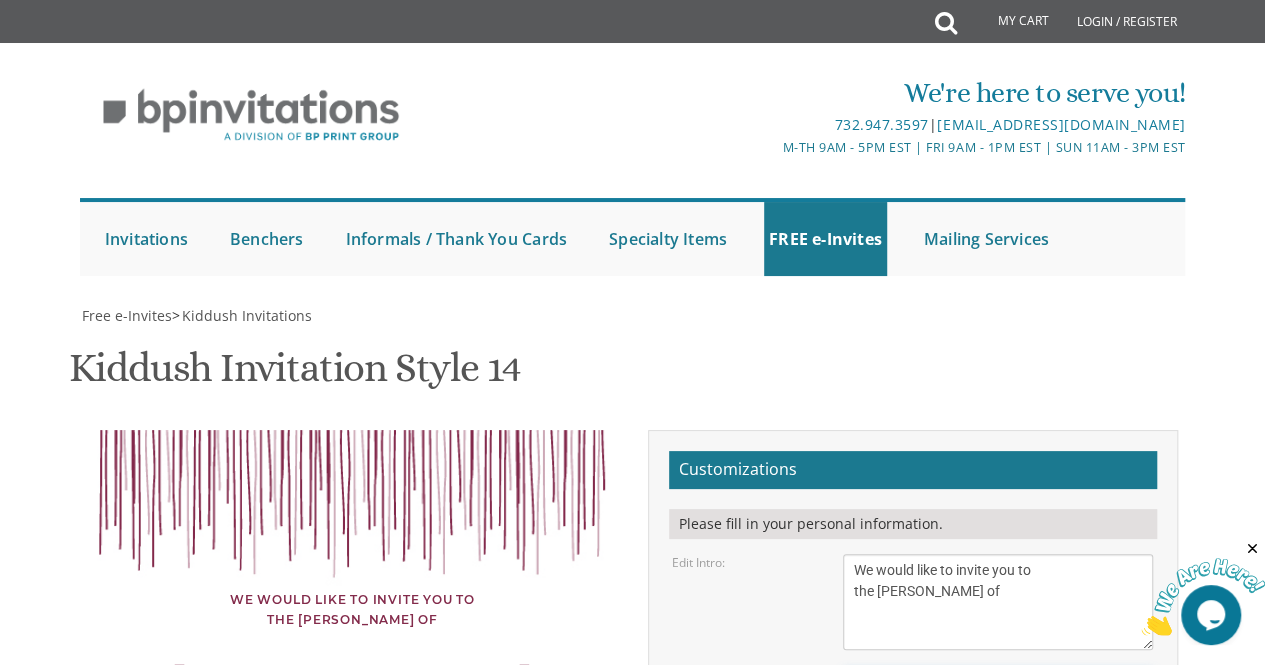 scroll, scrollTop: 400, scrollLeft: 0, axis: vertical 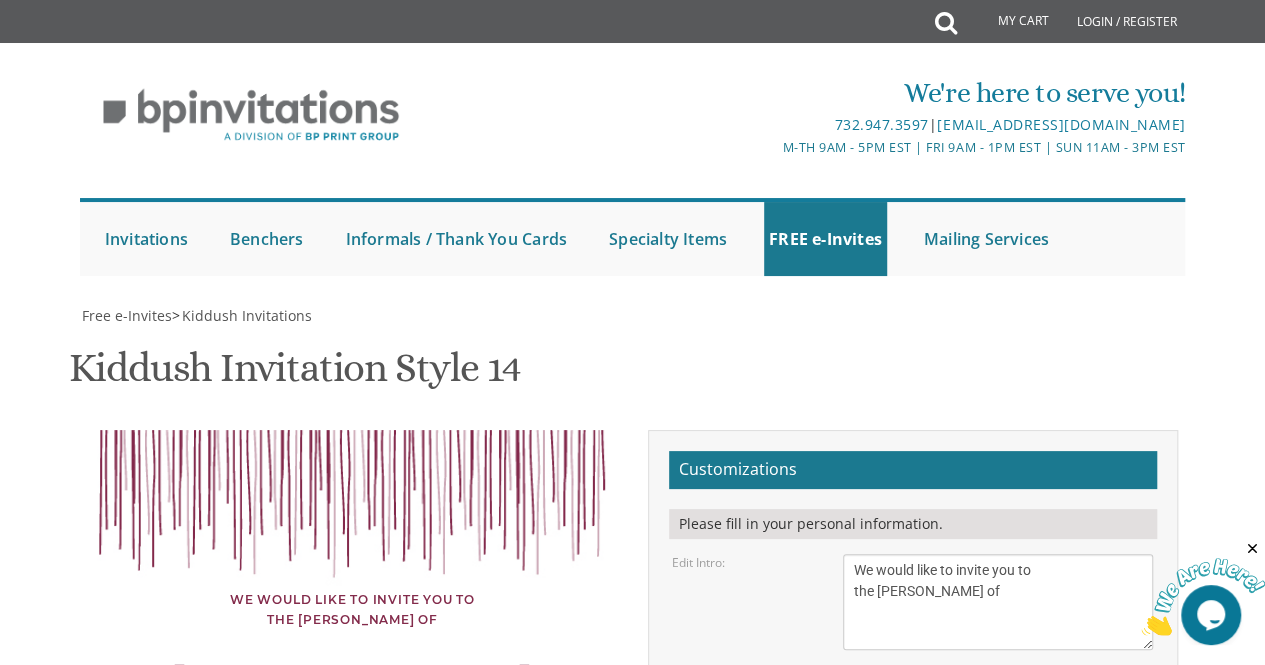 click on "Font Size 40px 50px 60px 70px" at bounding box center (912, 687) 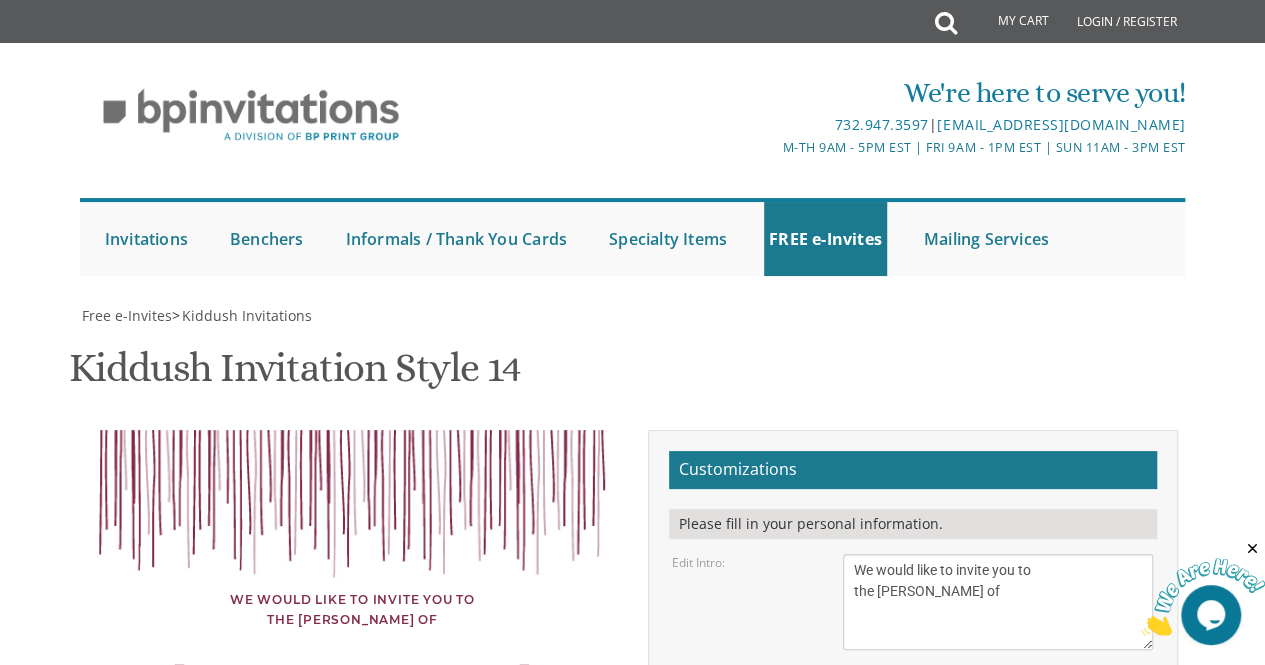scroll, scrollTop: 500, scrollLeft: 0, axis: vertical 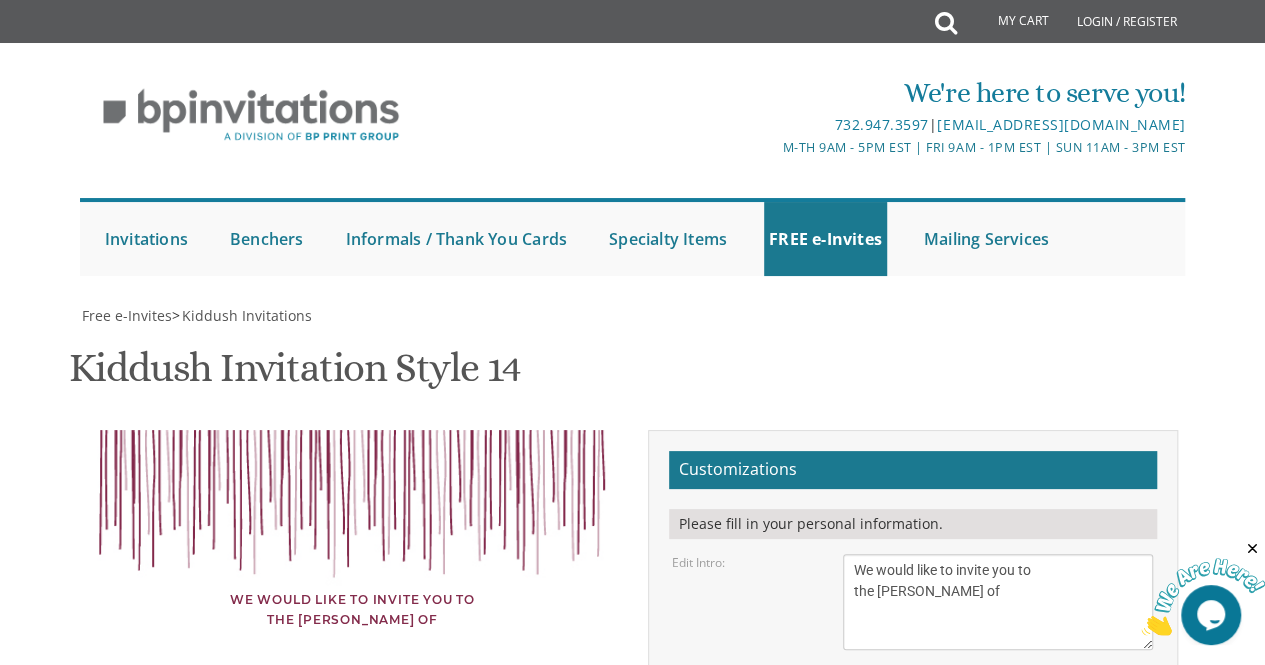 click on "[PERSON_NAME]" at bounding box center (998, 740) 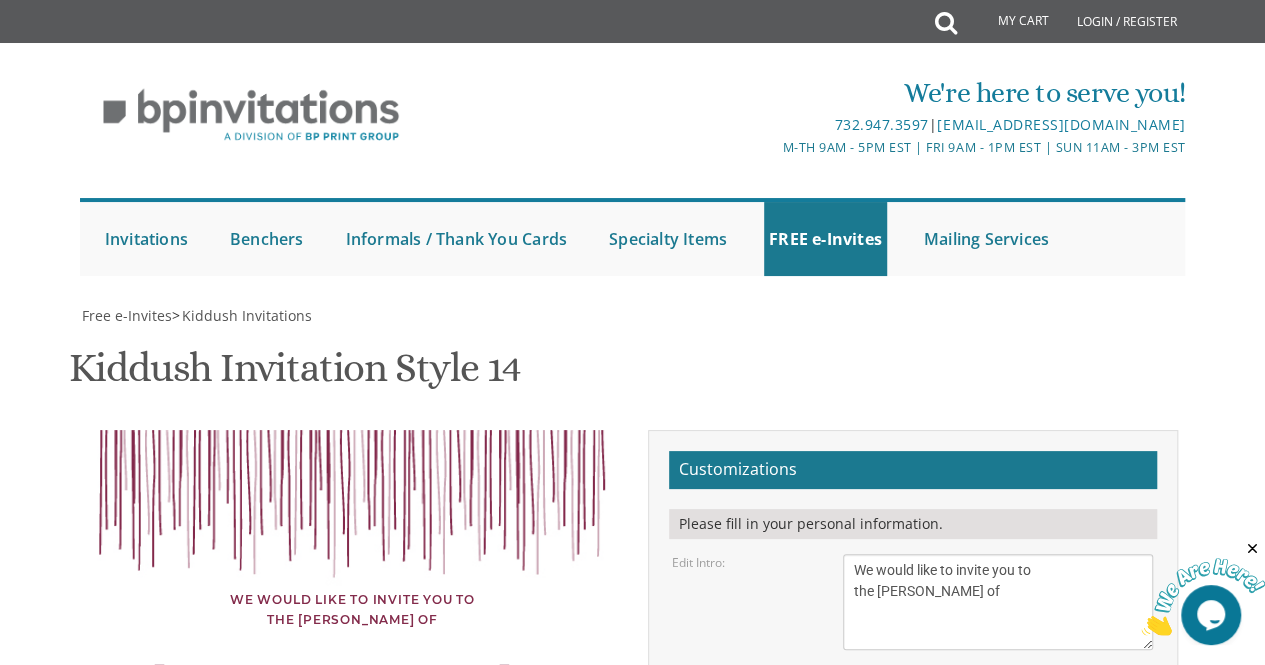 scroll, scrollTop: 700, scrollLeft: 0, axis: vertical 